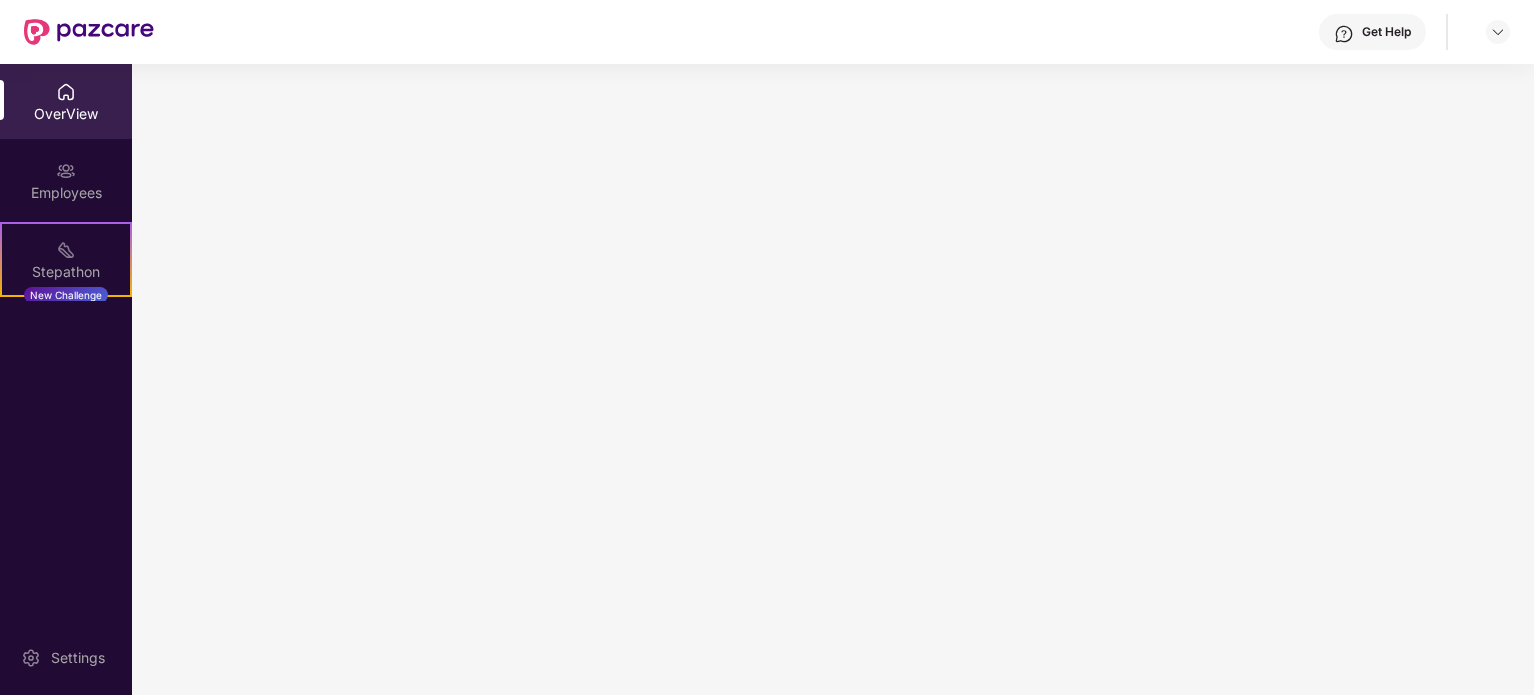 scroll, scrollTop: 0, scrollLeft: 0, axis: both 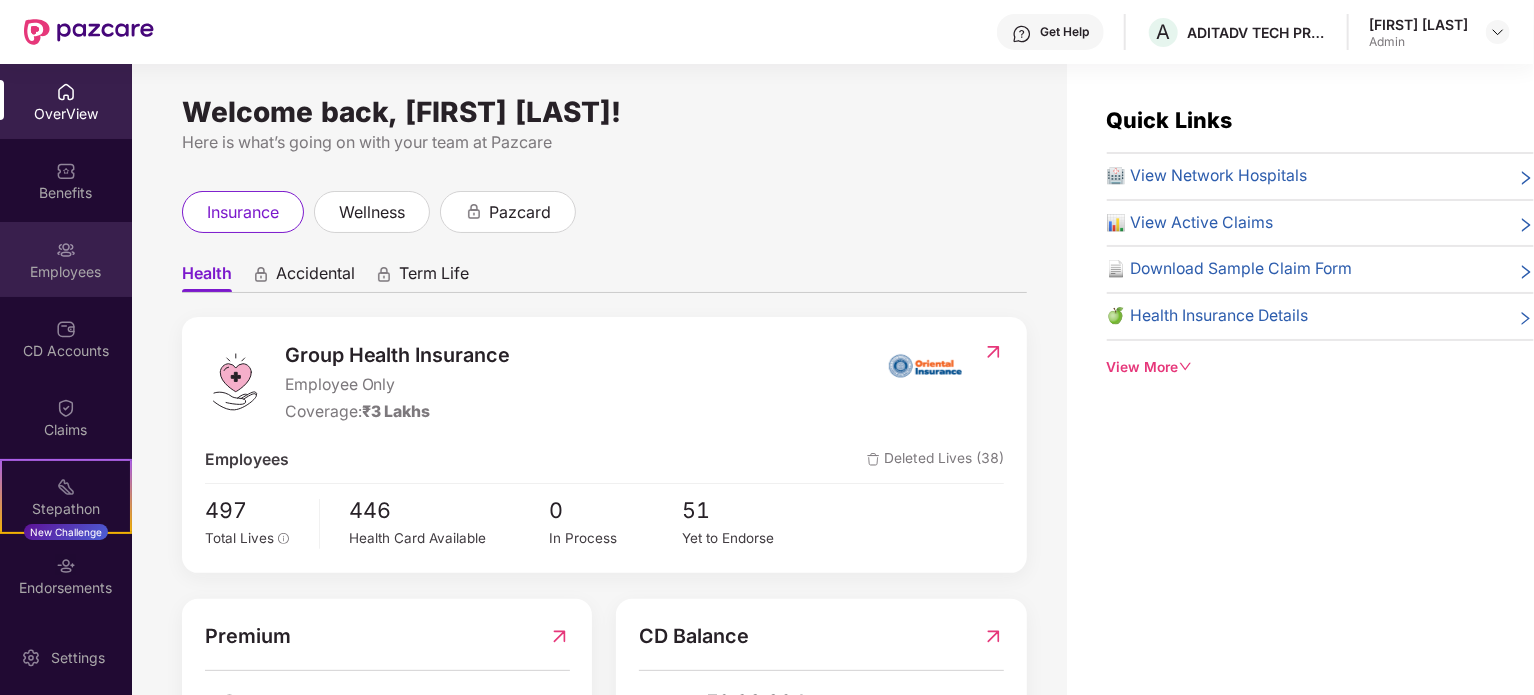 click on "Employees" at bounding box center [66, 272] 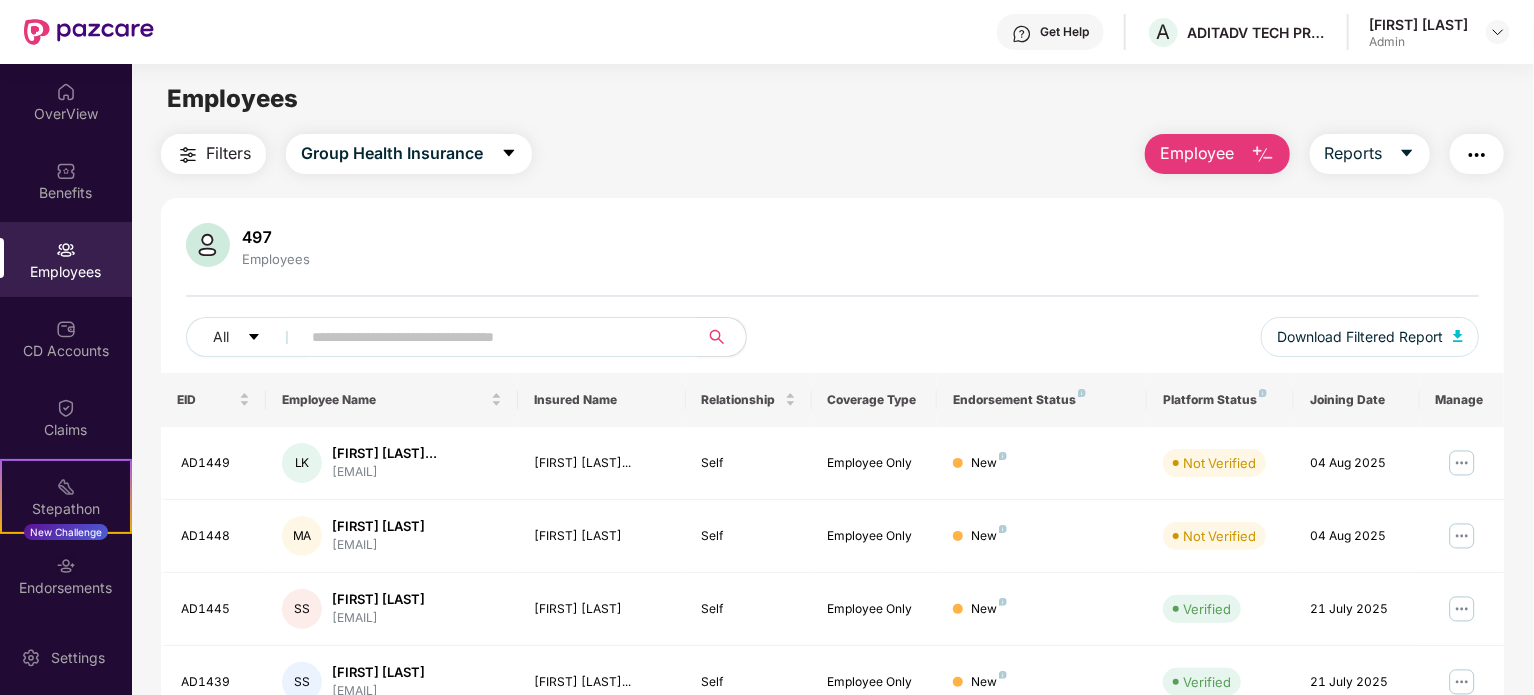 click on "Employee" at bounding box center [1197, 153] 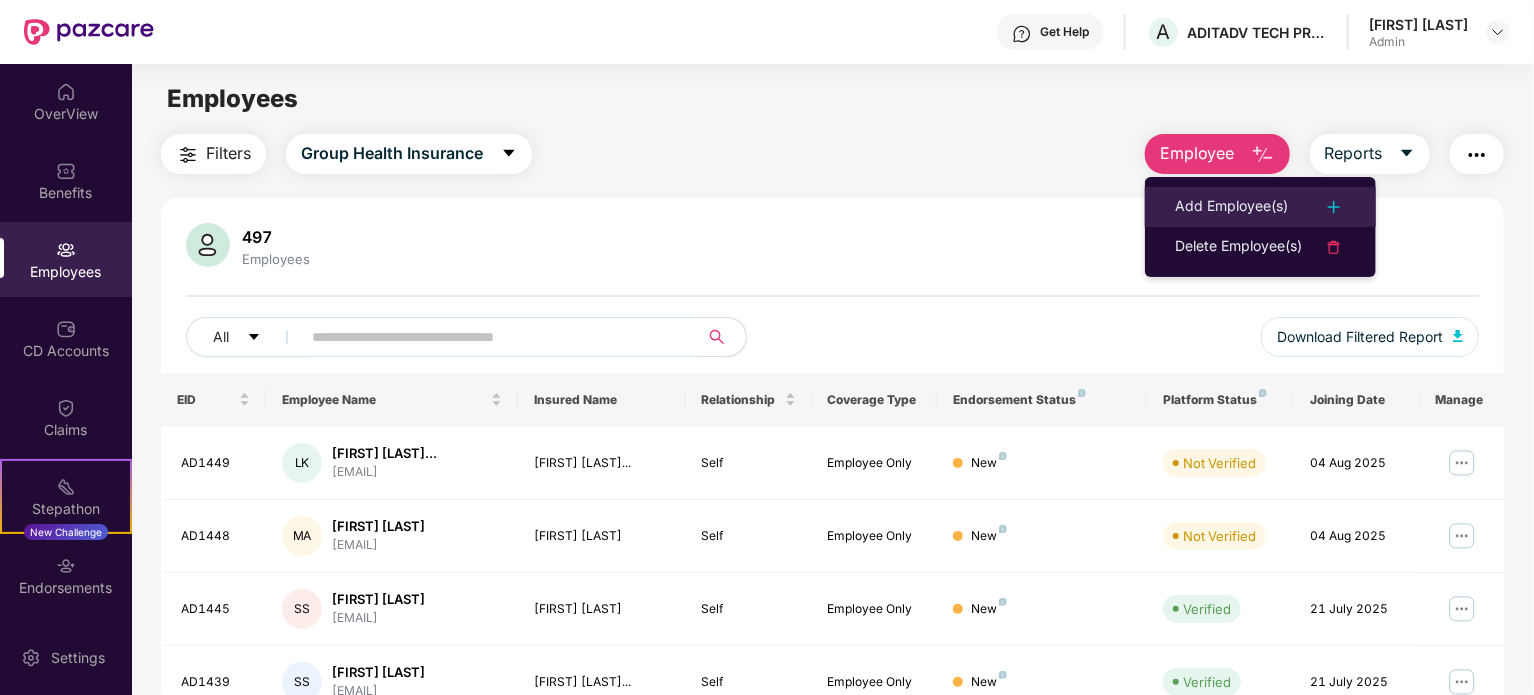 click on "Add Employee(s)" at bounding box center [1231, 207] 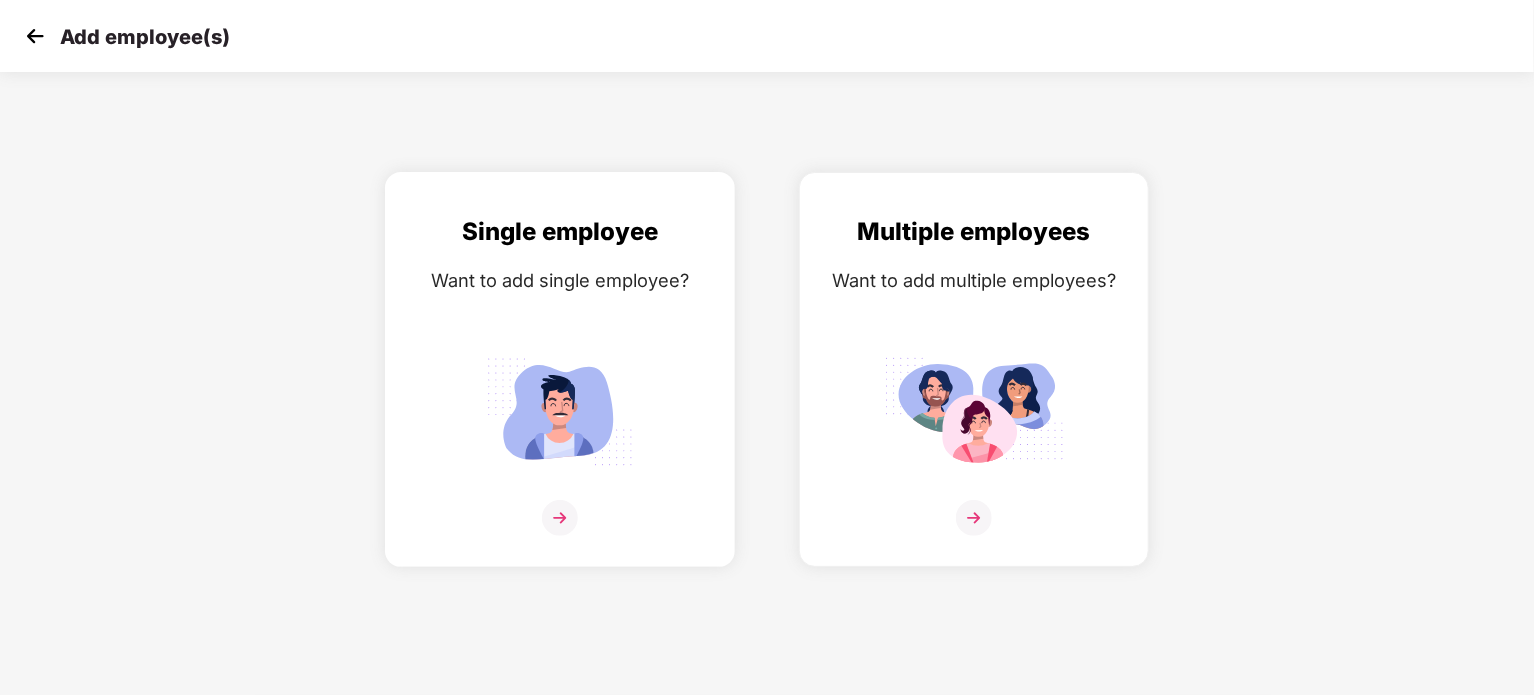 click at bounding box center (560, 411) 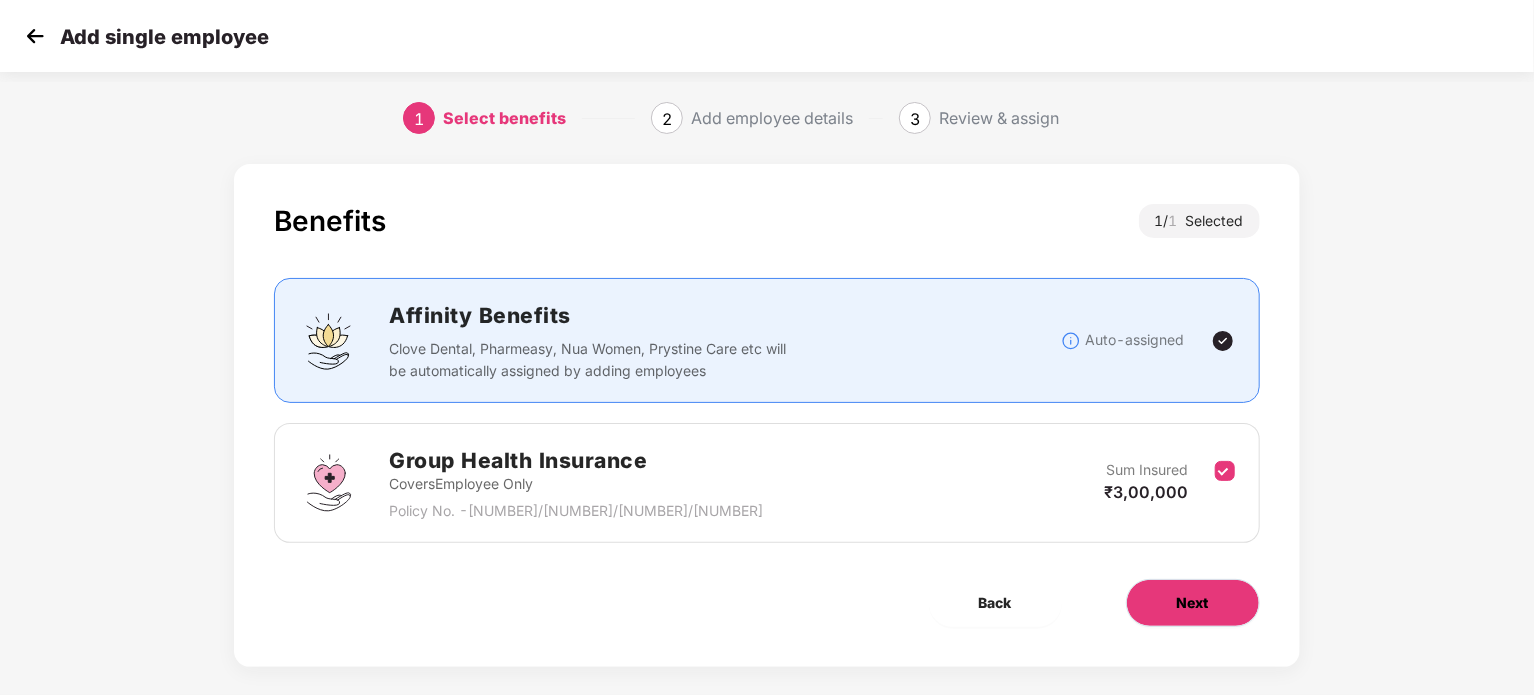 click on "Next" at bounding box center [1193, 603] 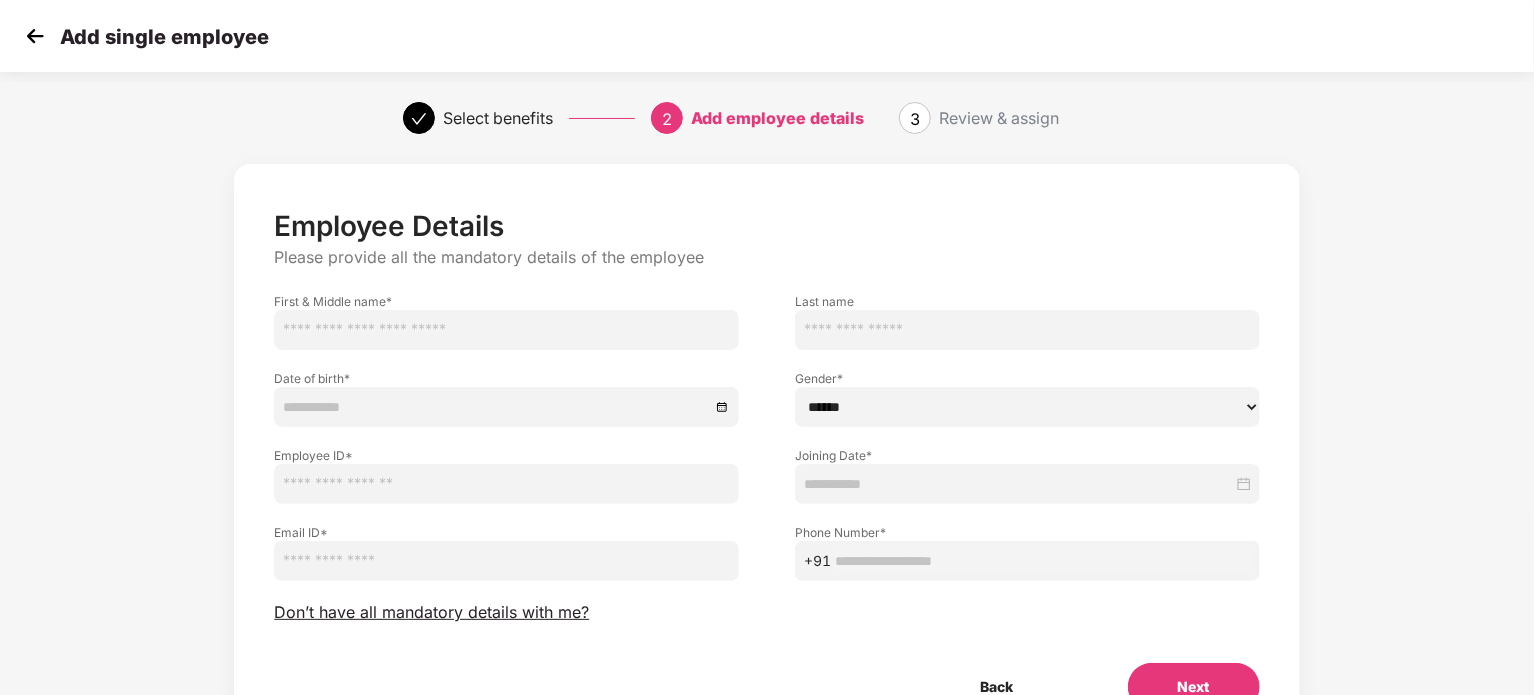 click at bounding box center [506, 330] 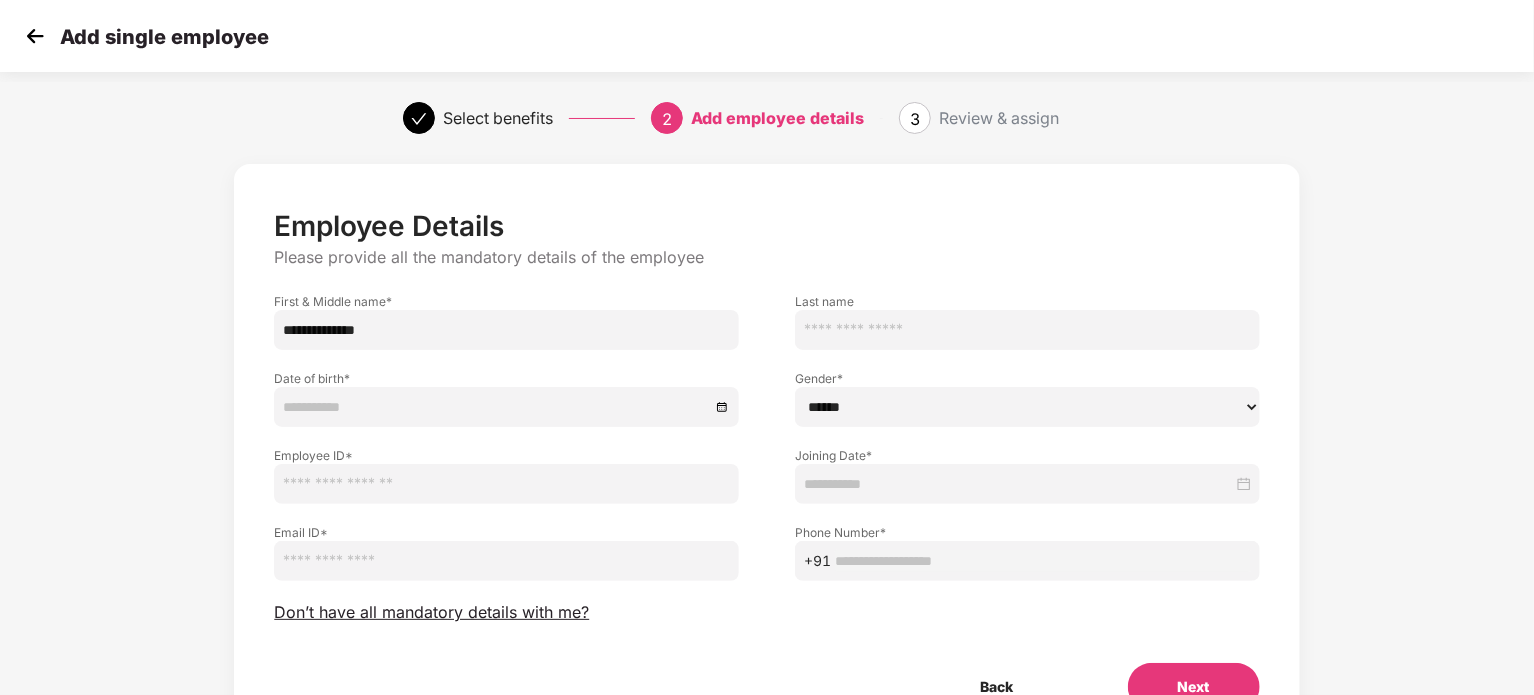 type on "**********" 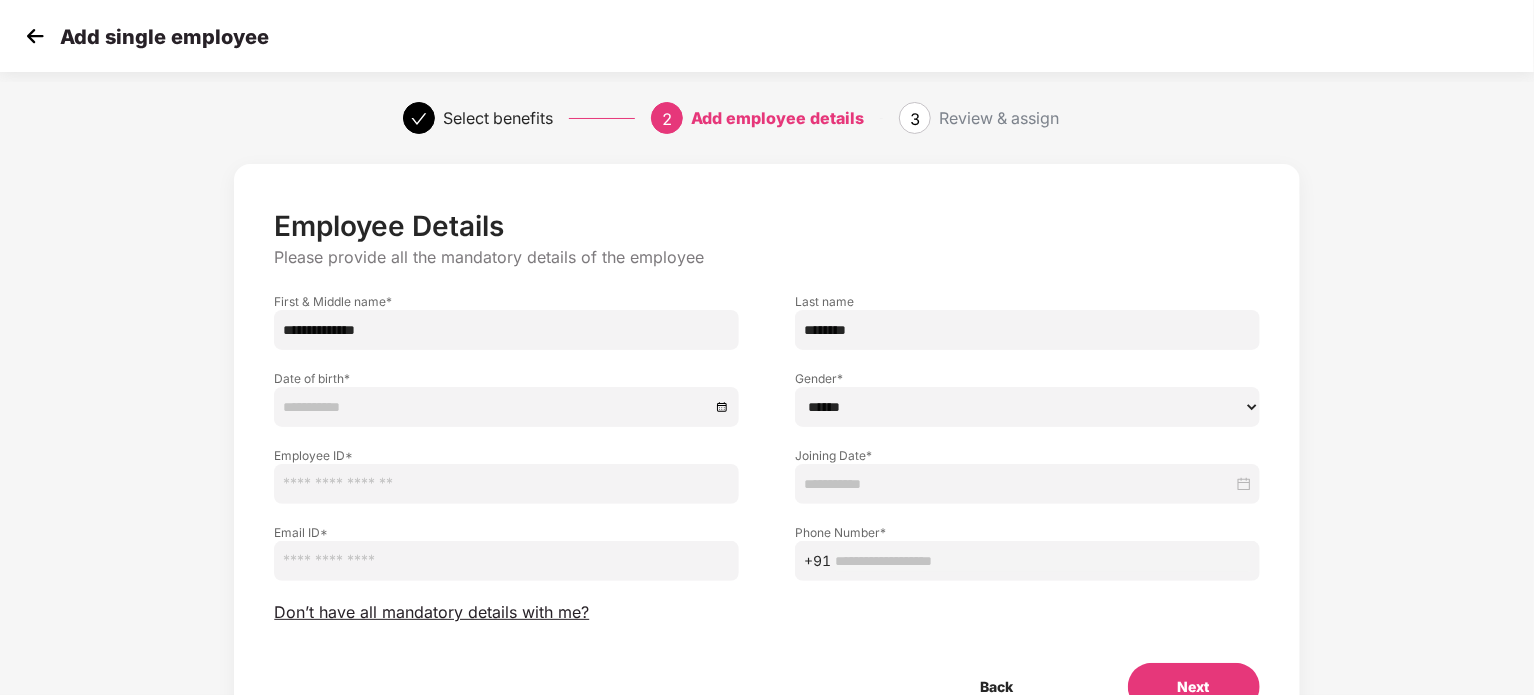 type on "********" 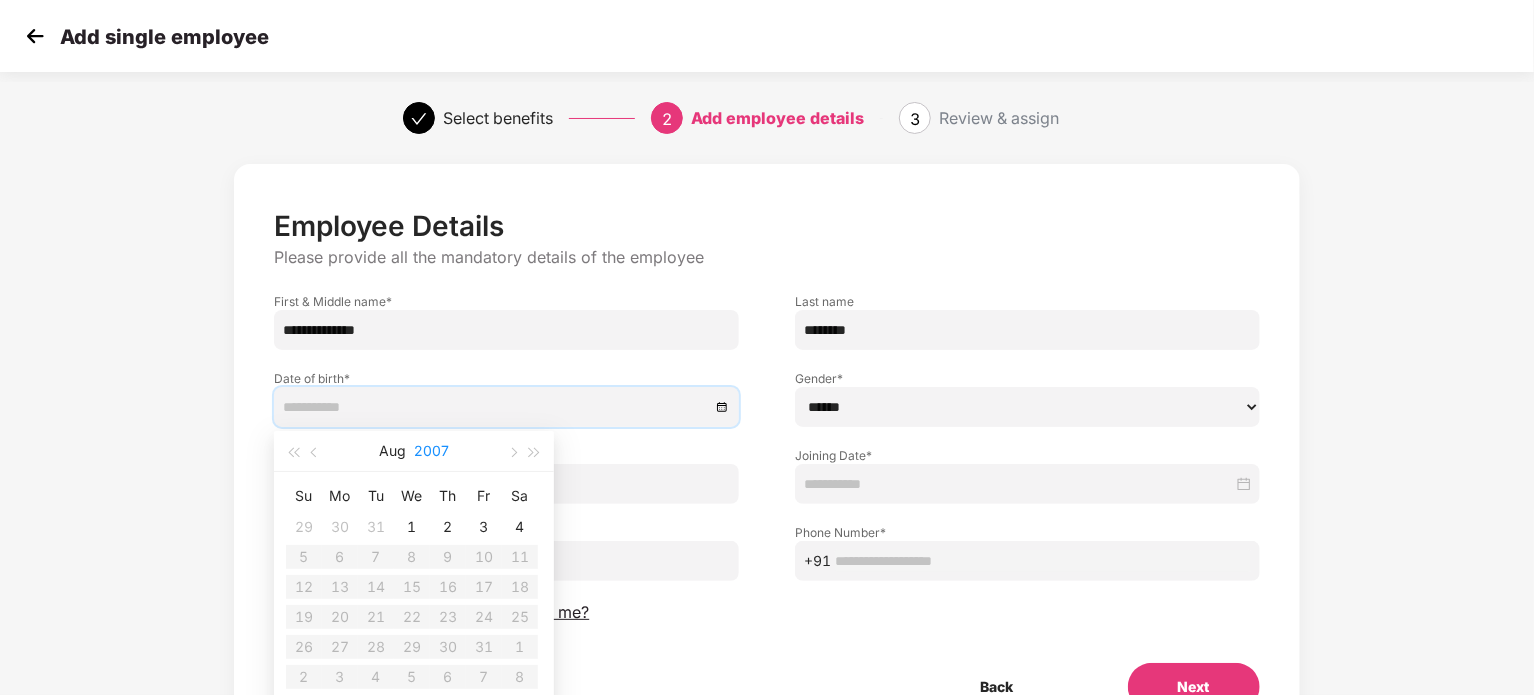 click on "2007" at bounding box center (431, 451) 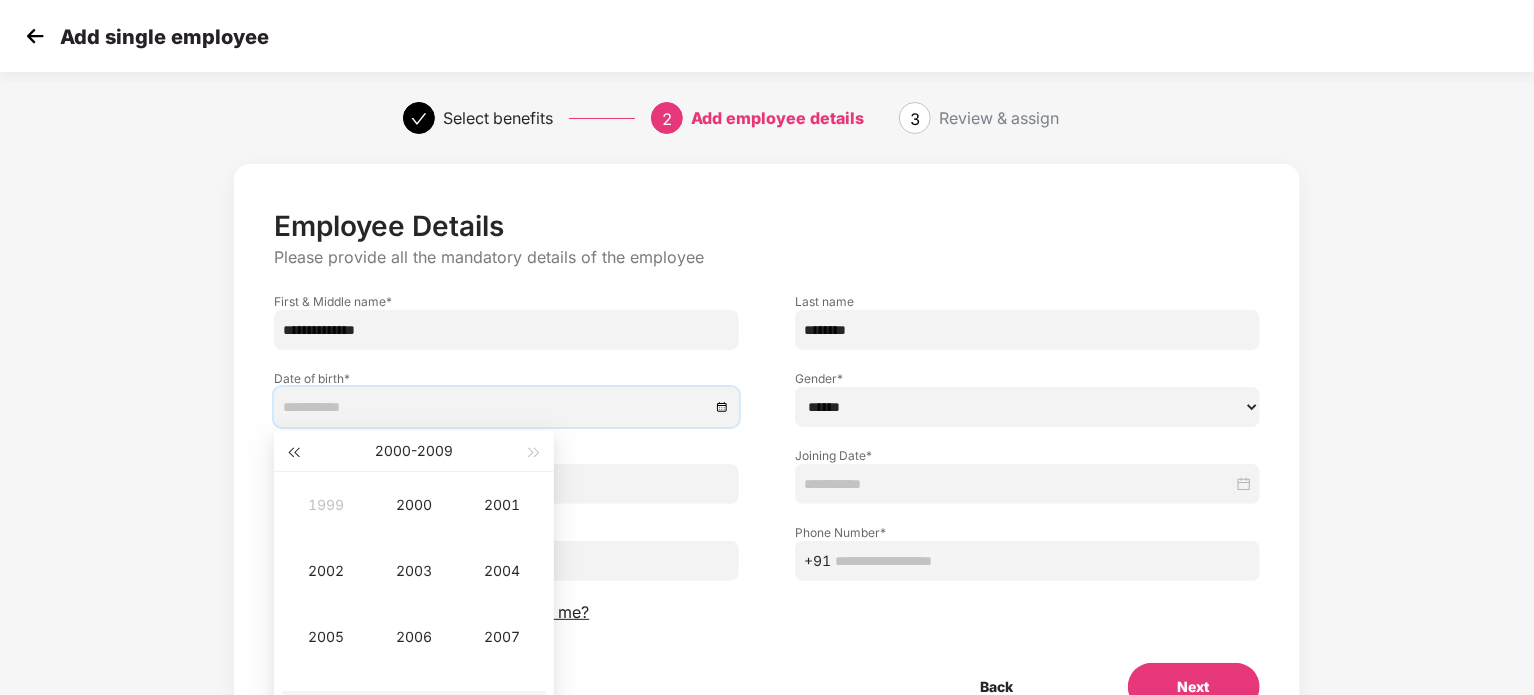click at bounding box center [293, 451] 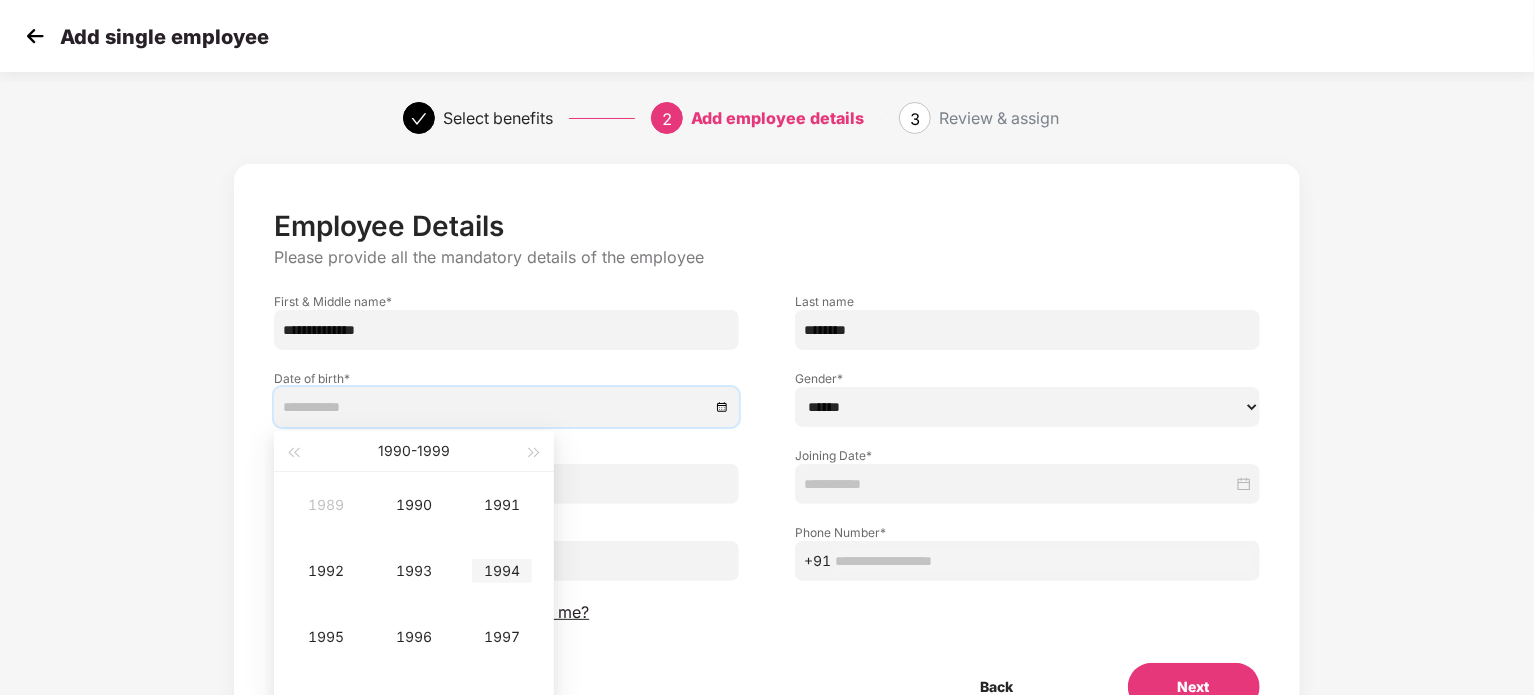 type on "**********" 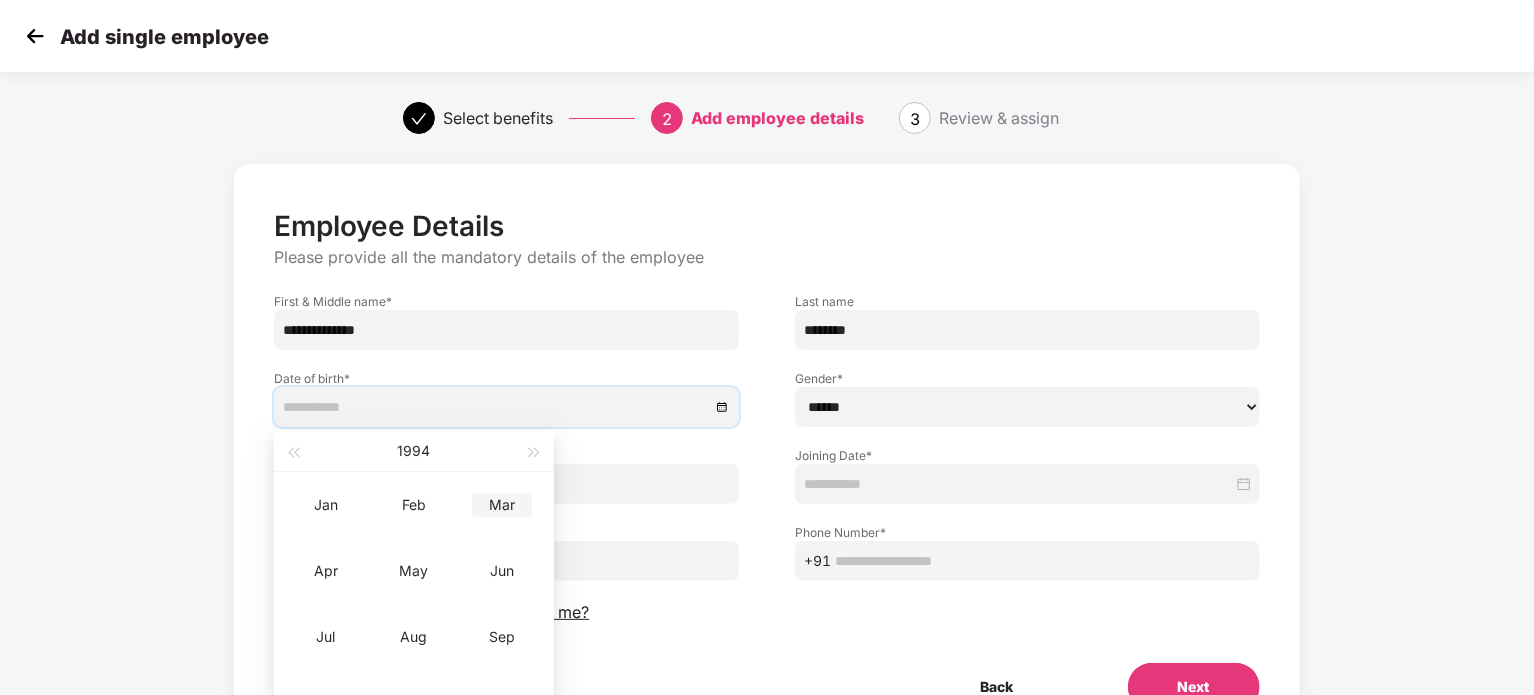 type on "**********" 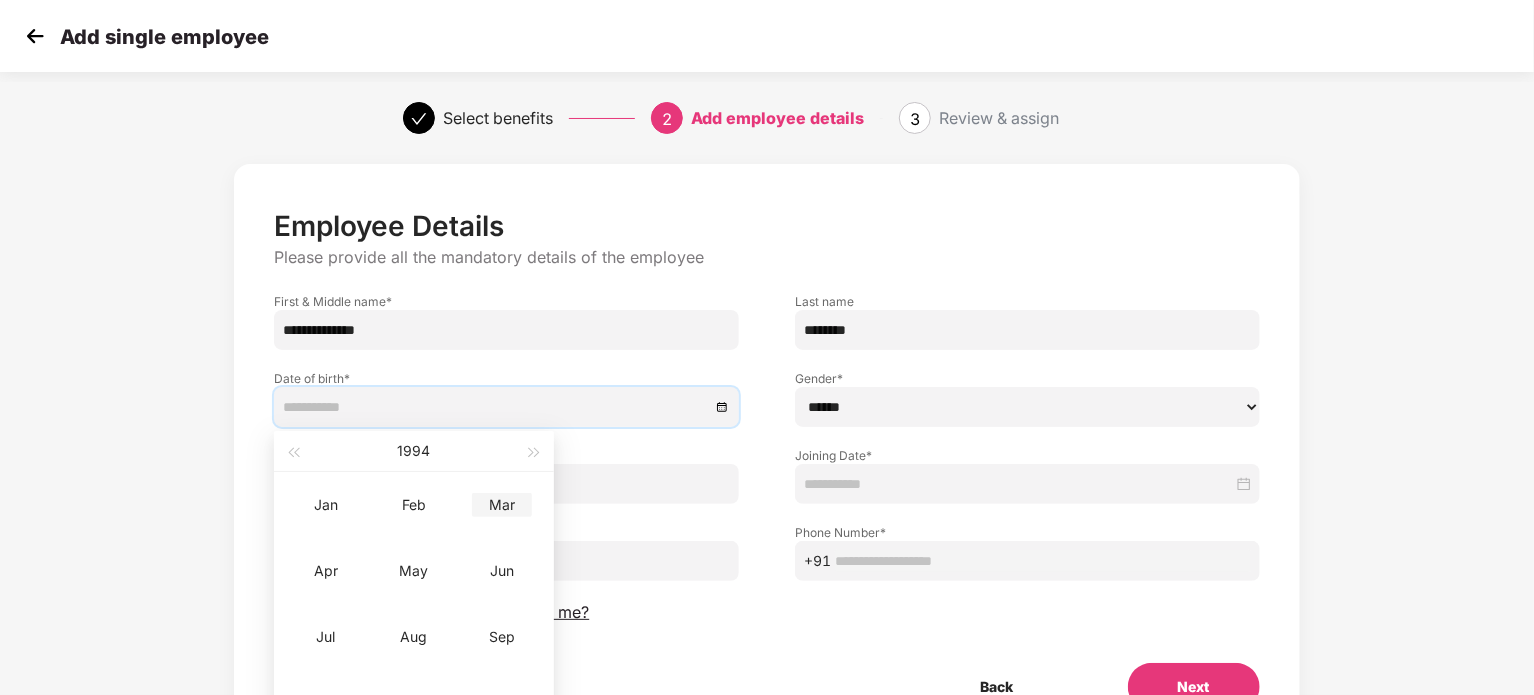 click on "Mar" at bounding box center [502, 505] 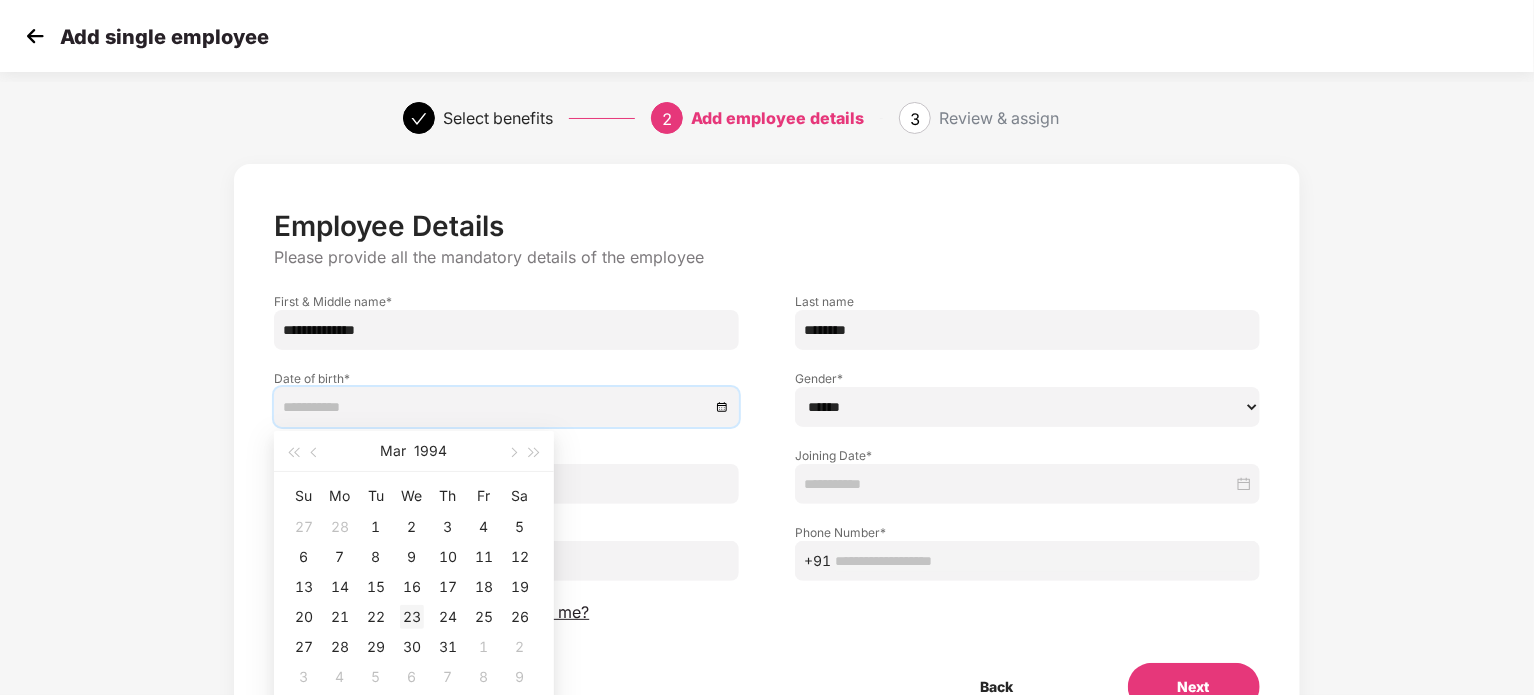 click on "23" at bounding box center [412, 617] 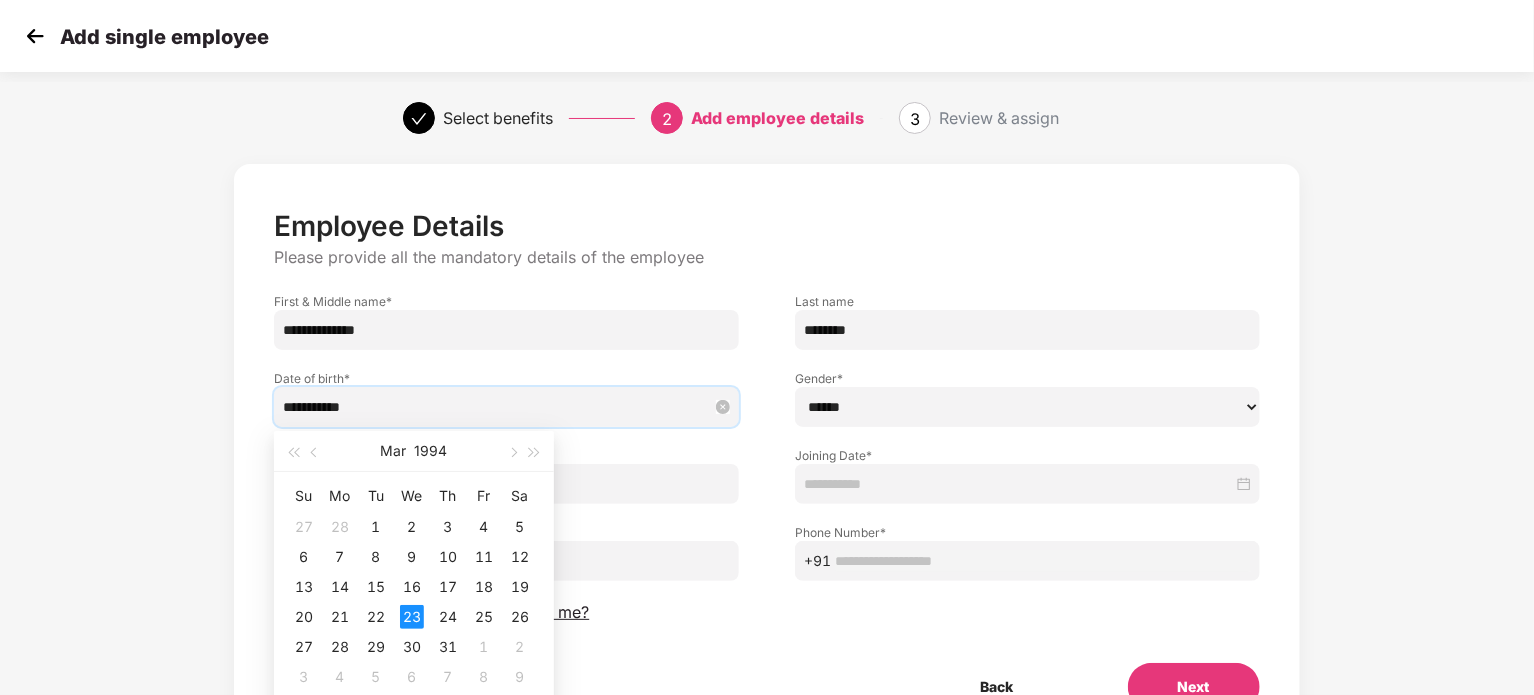 click on "**********" at bounding box center (496, 407) 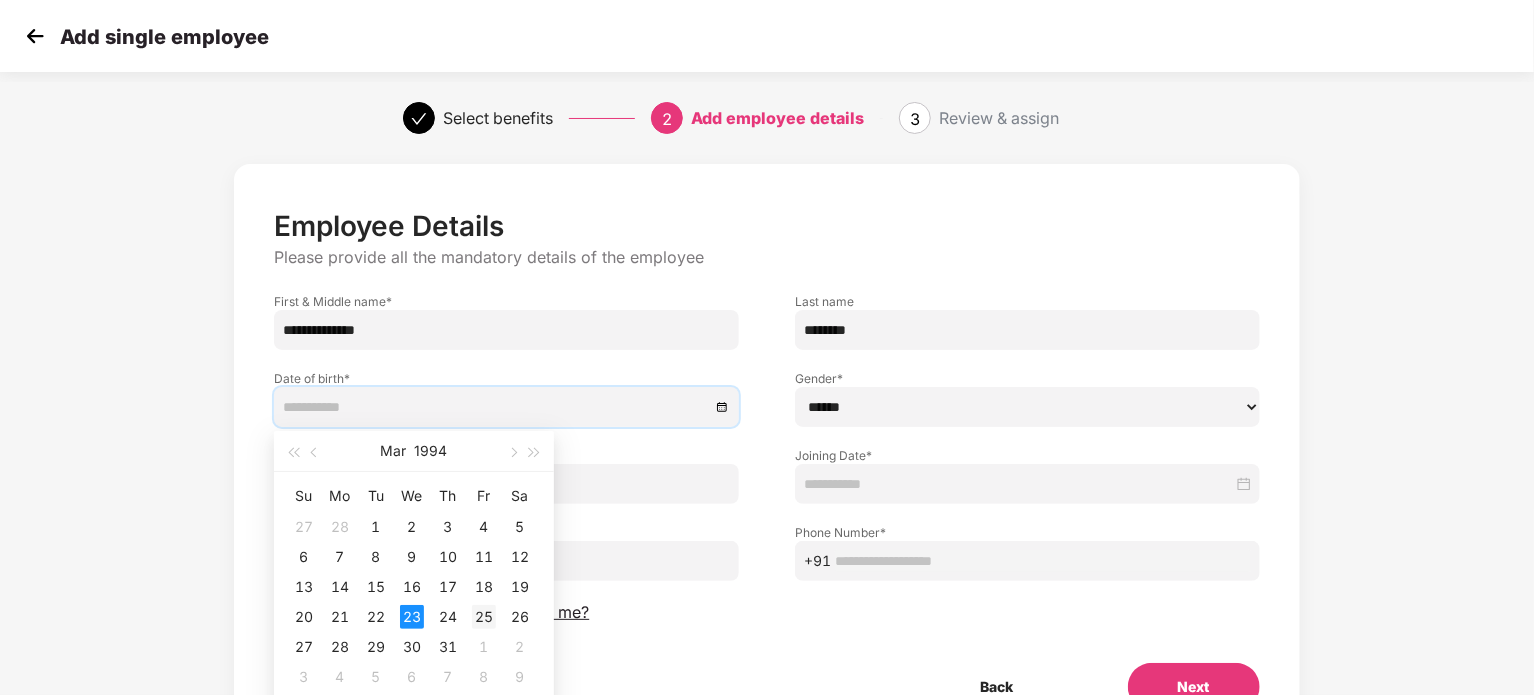 type on "**********" 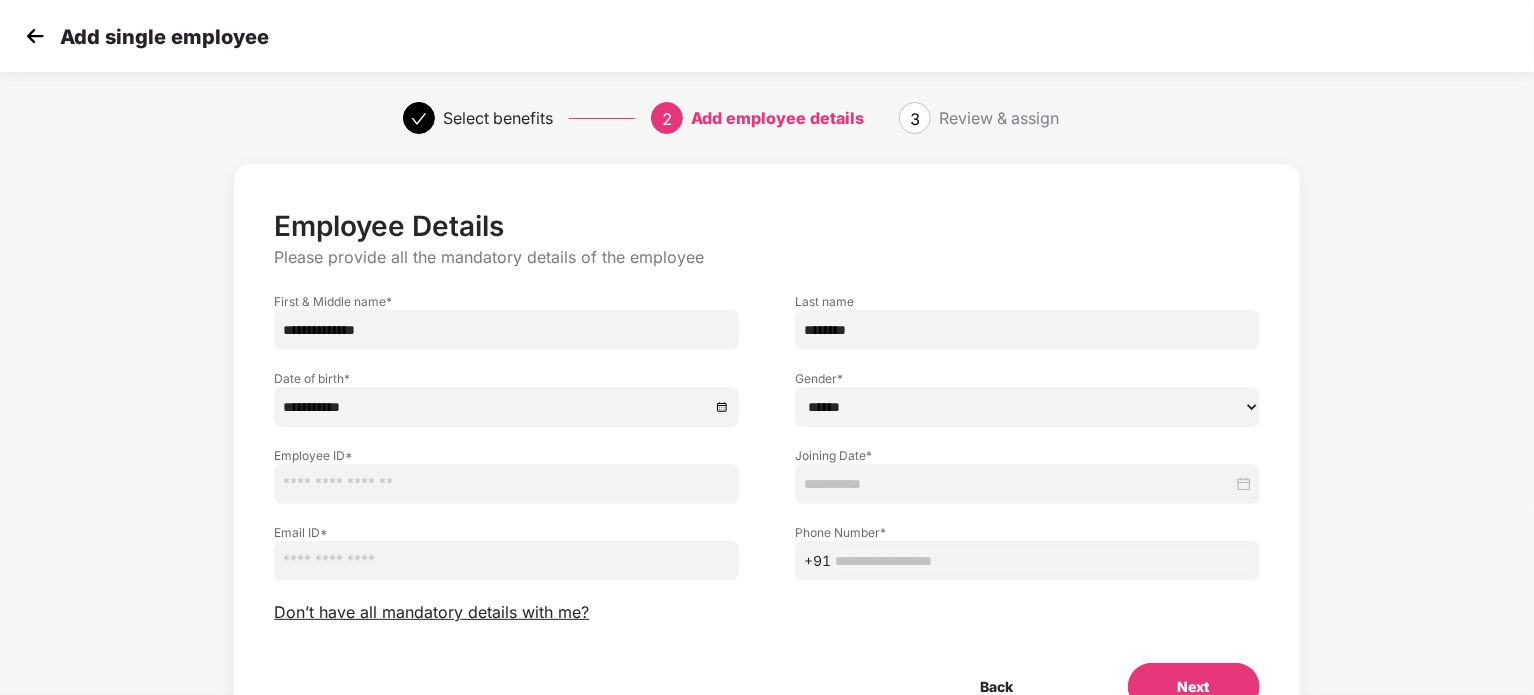 click on "****** **** ******" at bounding box center [1027, 407] 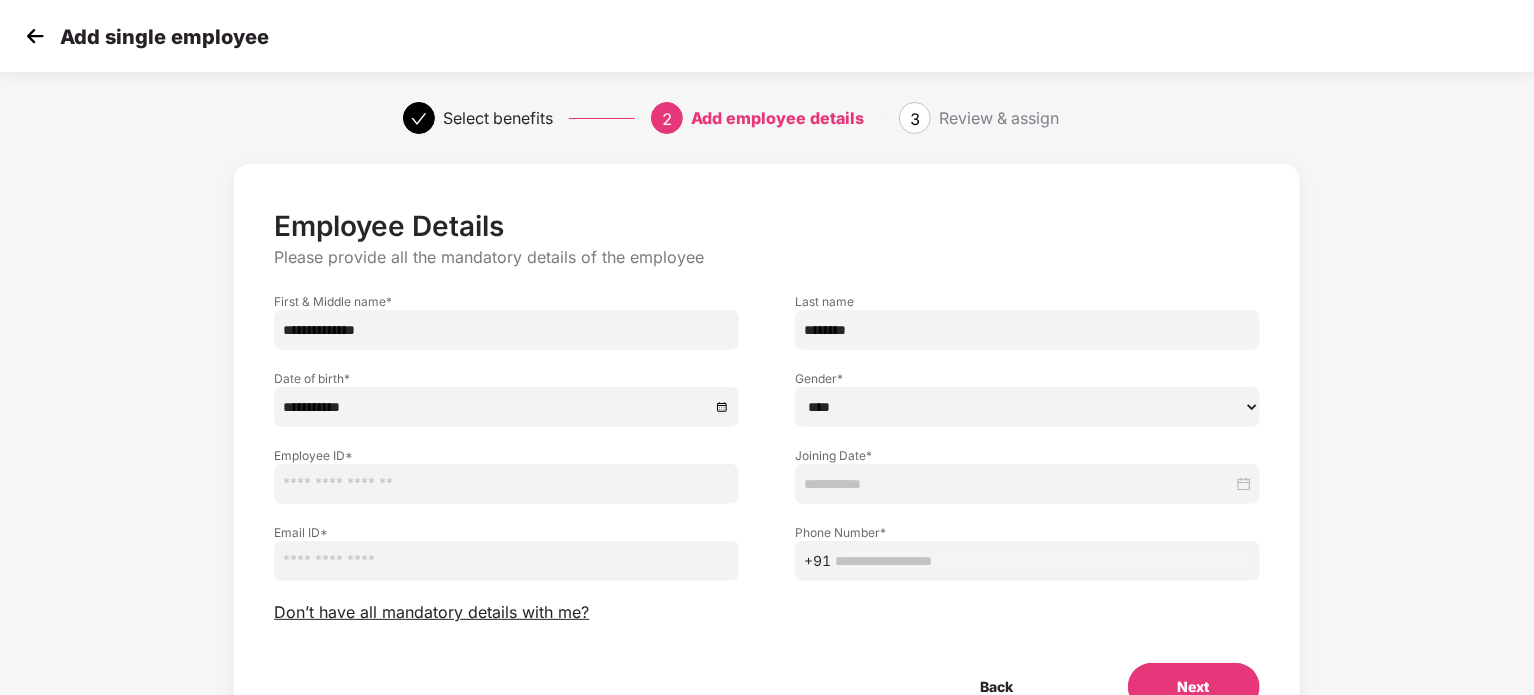 click on "****** **** ******" at bounding box center [1027, 407] 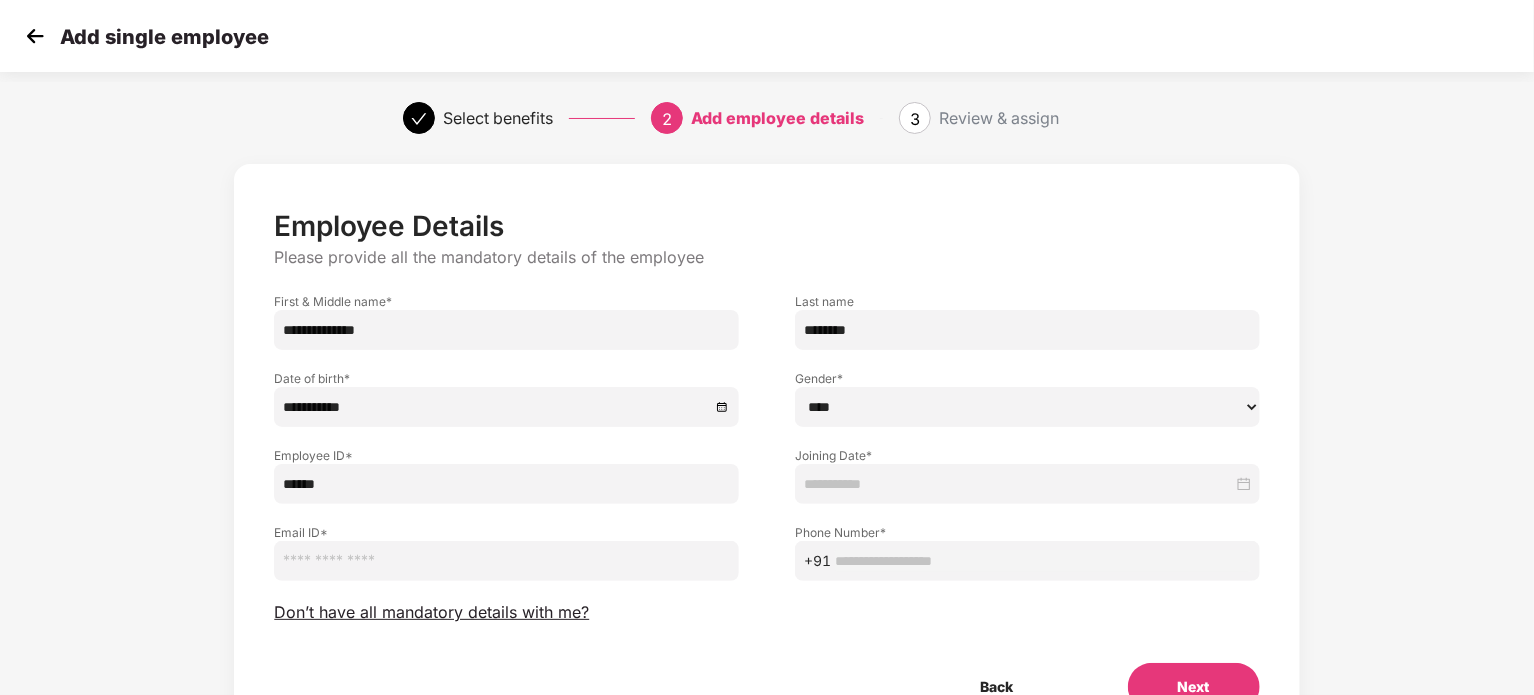 type on "******" 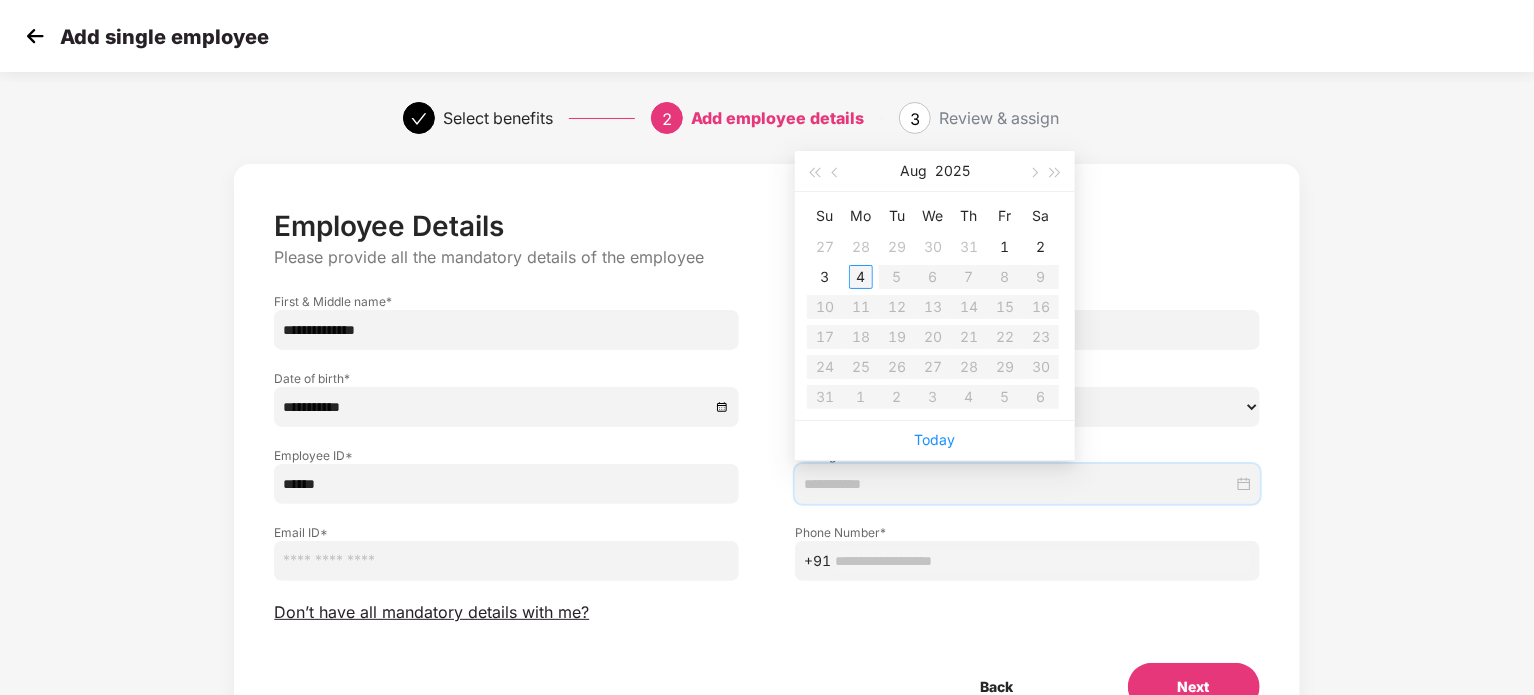 type on "**********" 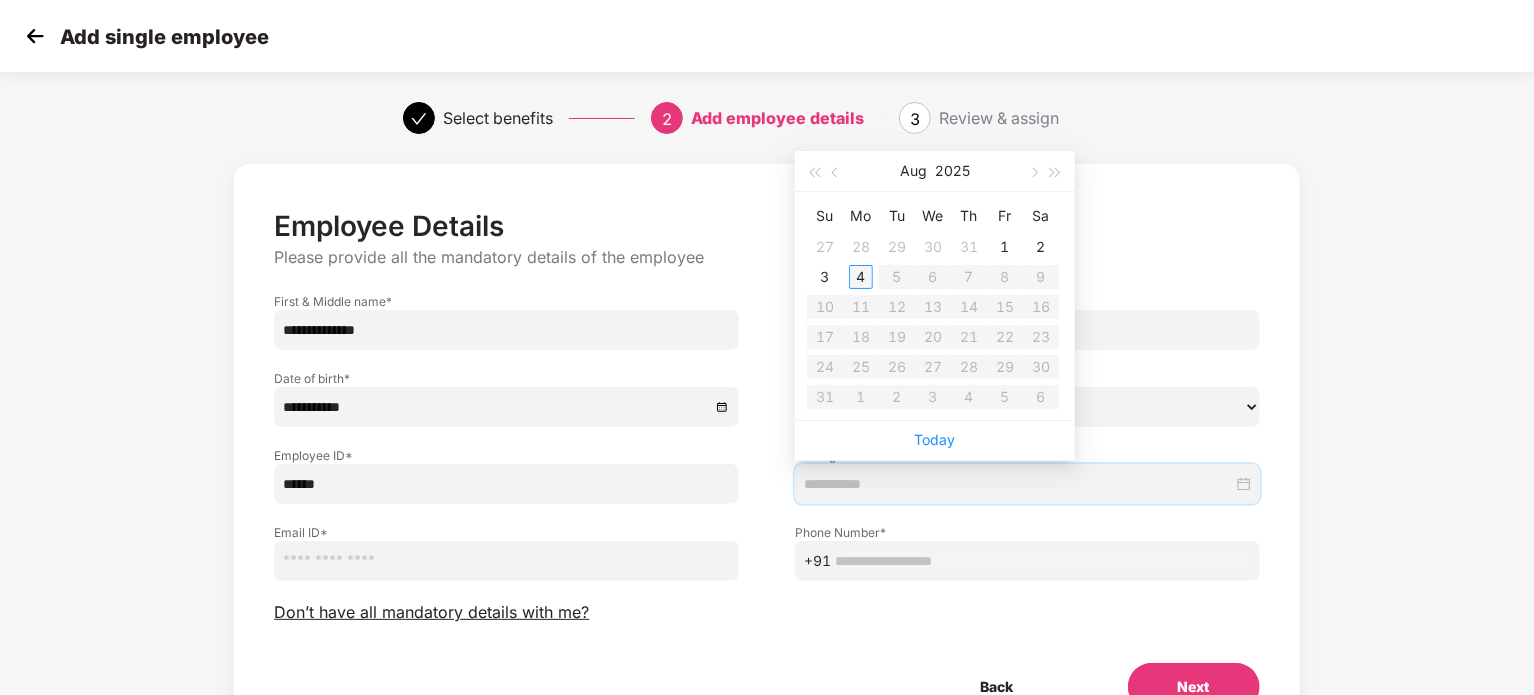 click on "4" at bounding box center [861, 277] 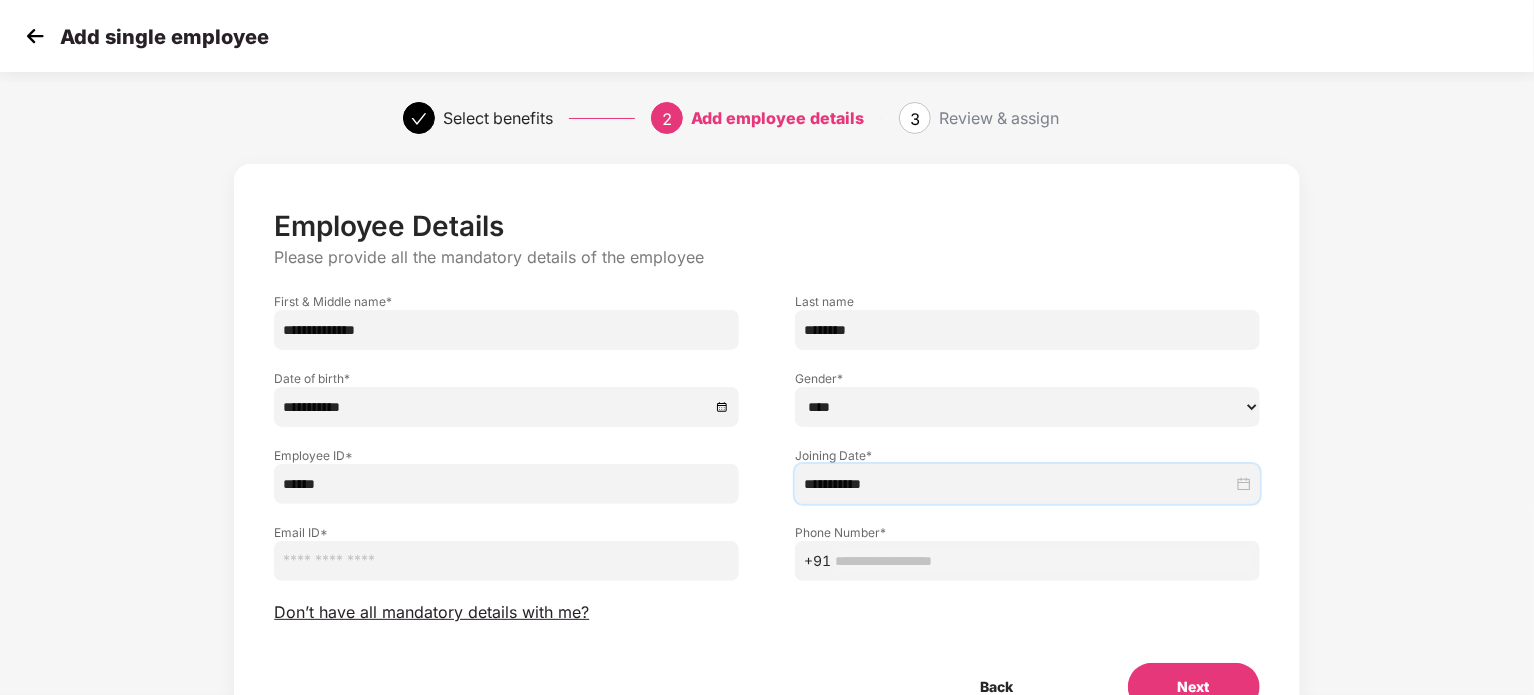 click at bounding box center (506, 561) 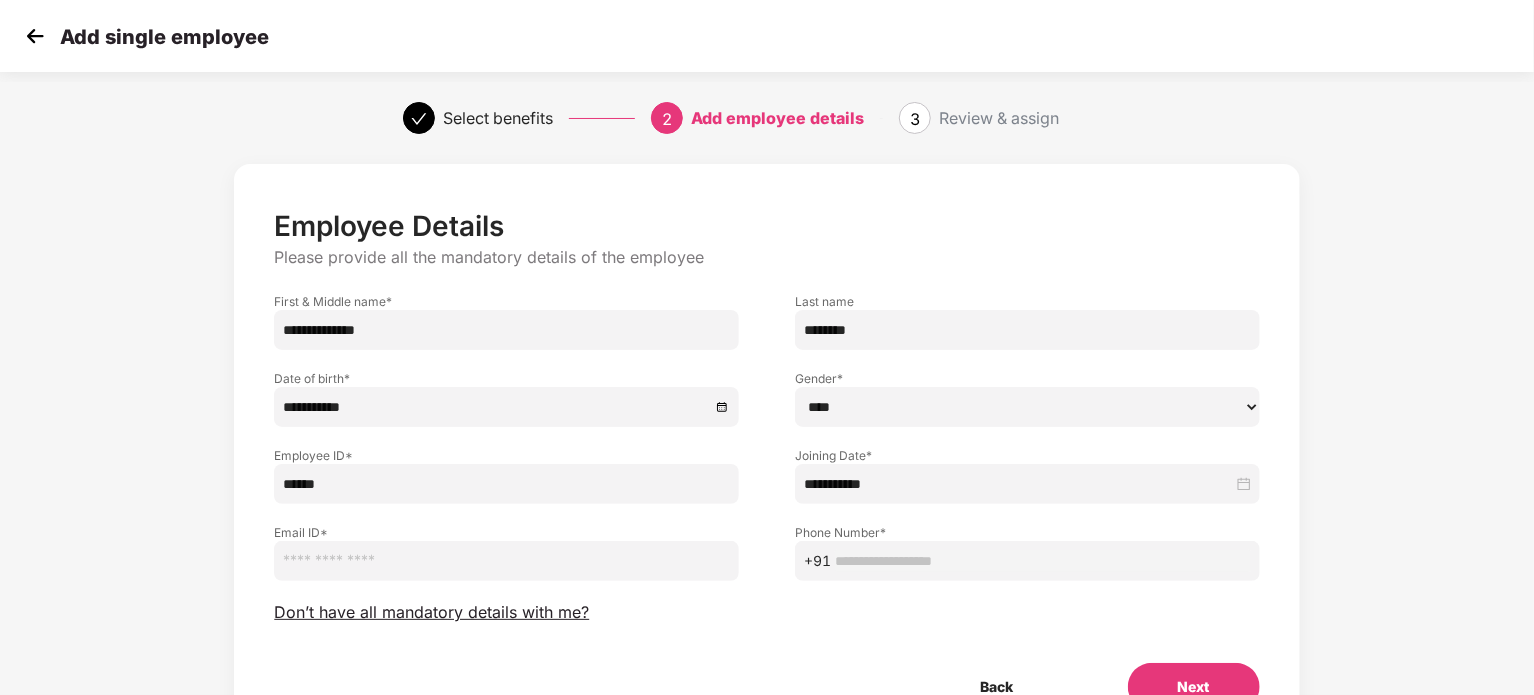 paste on "**********" 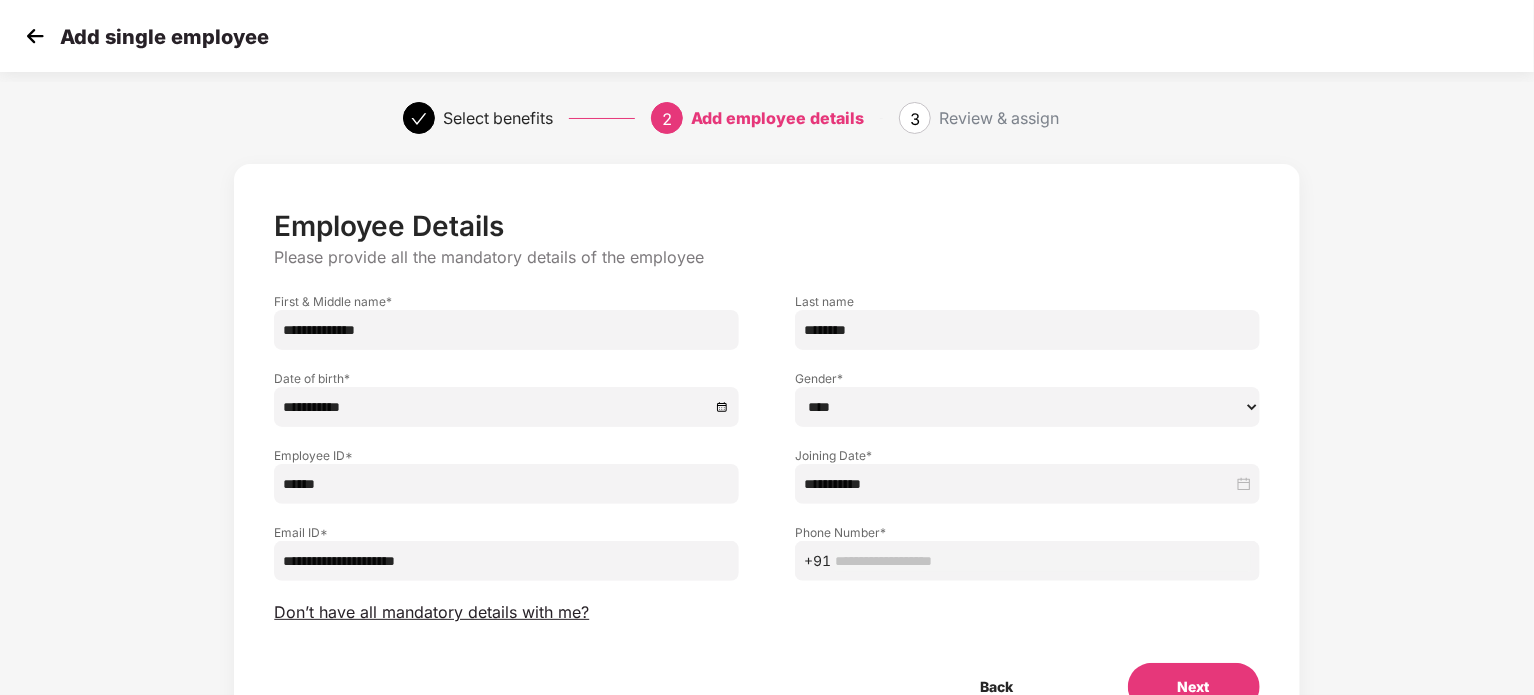 type on "**********" 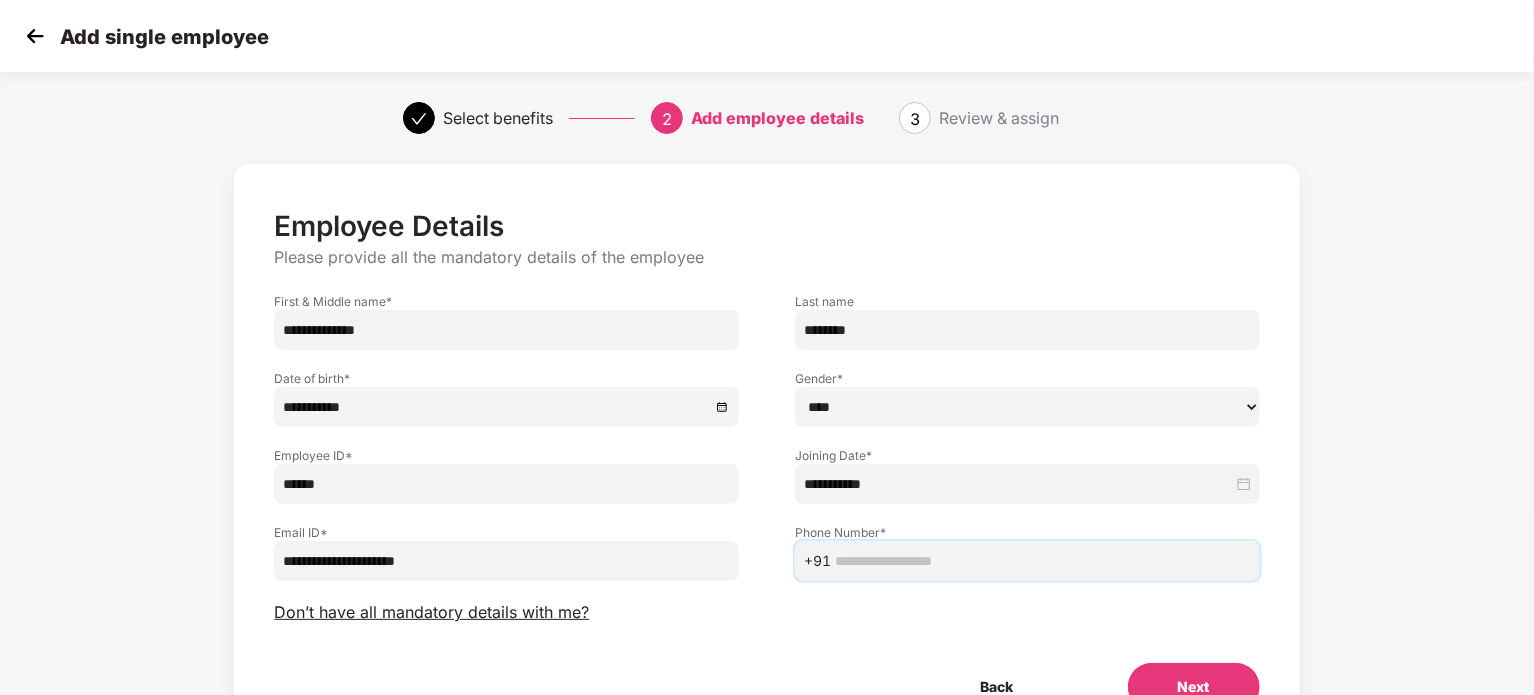 paste on "**********" 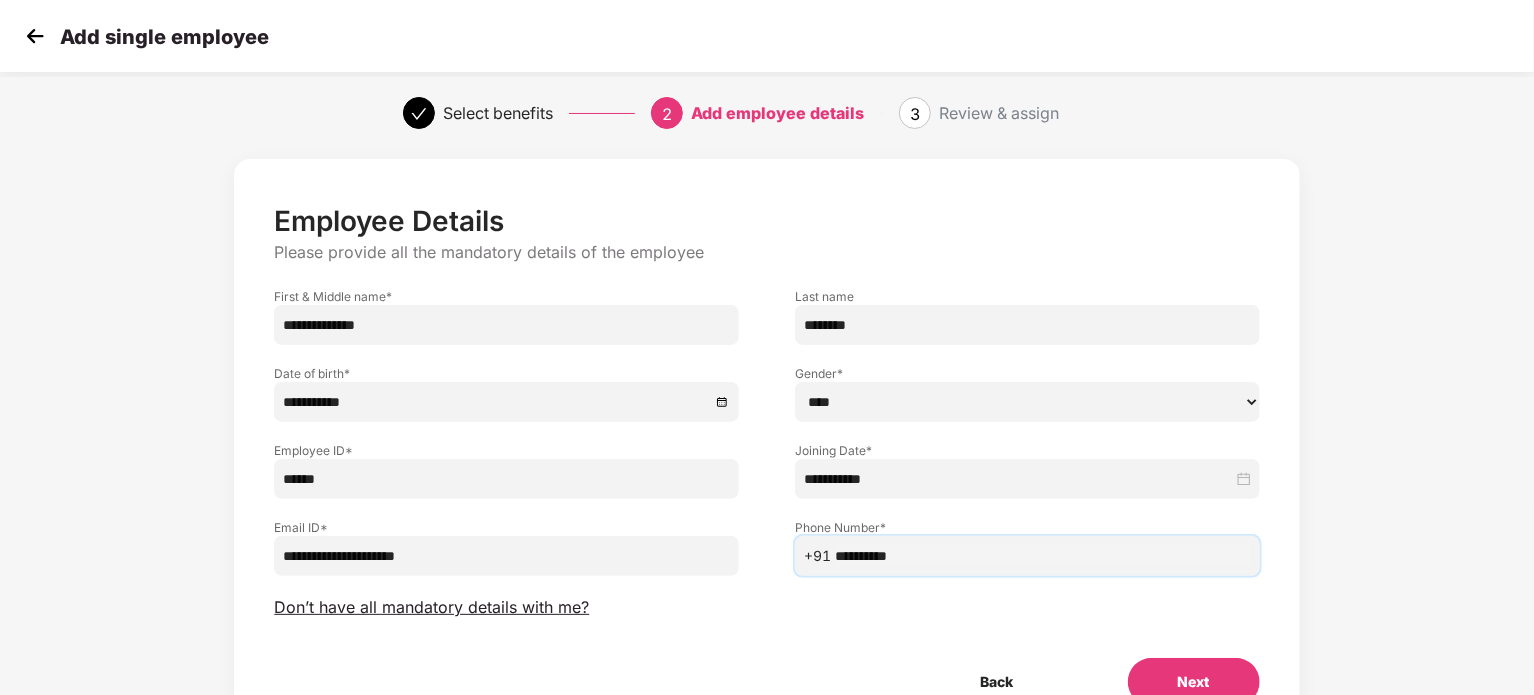 scroll, scrollTop: 105, scrollLeft: 0, axis: vertical 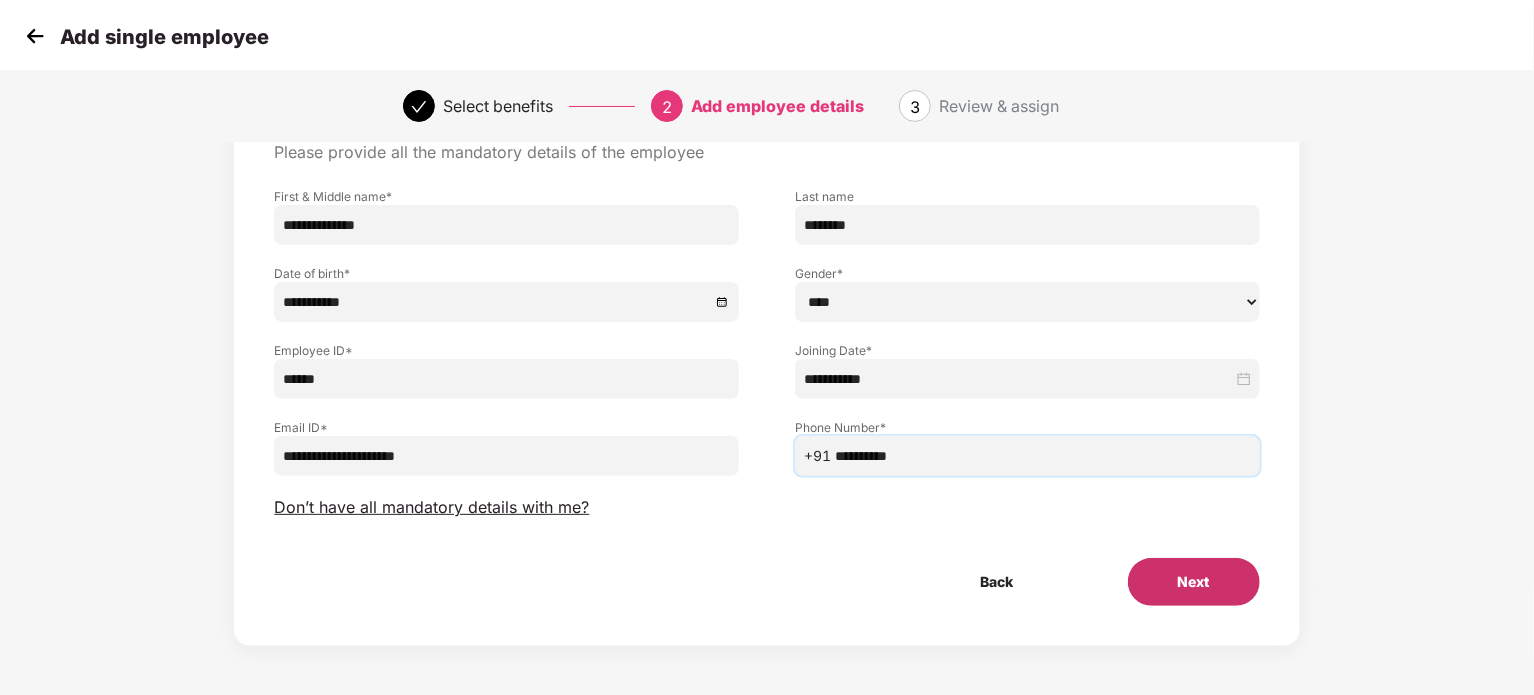 type on "**********" 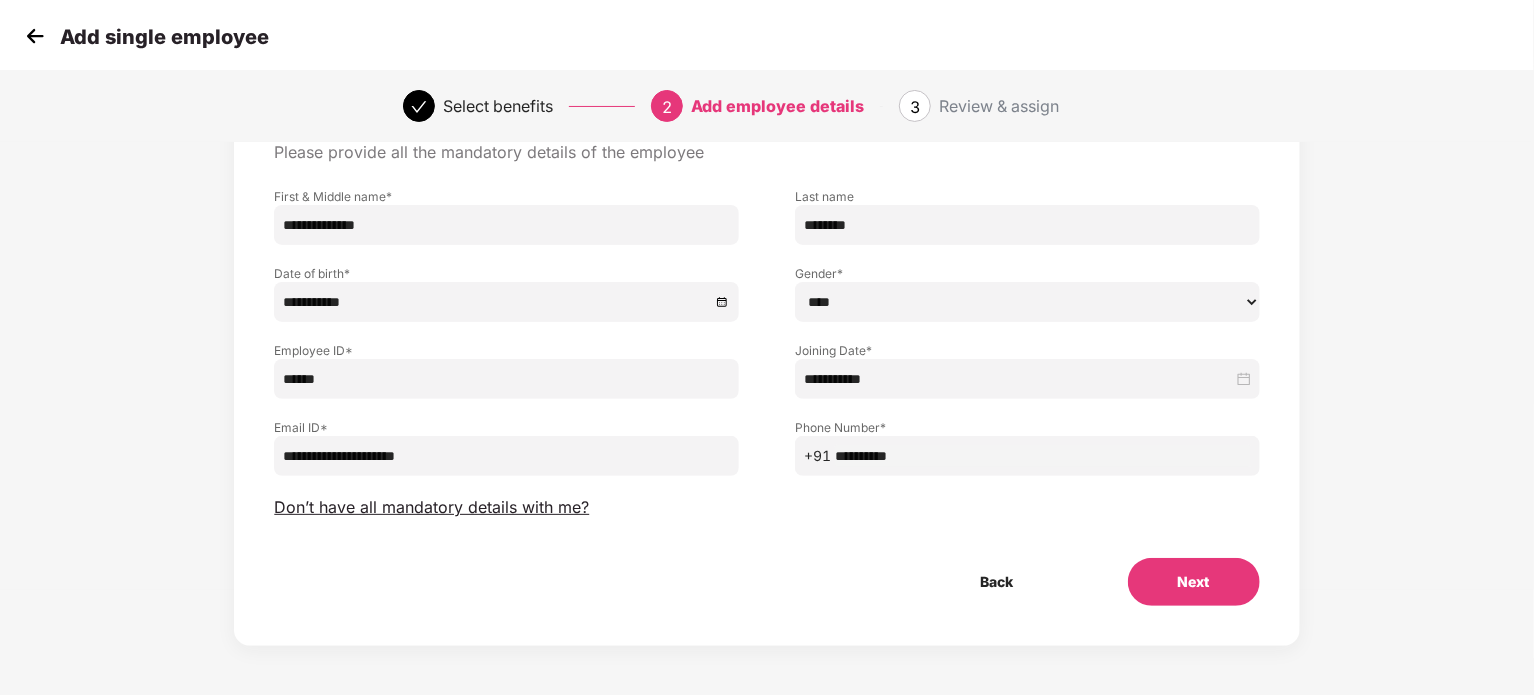 click on "Next" at bounding box center (1194, 582) 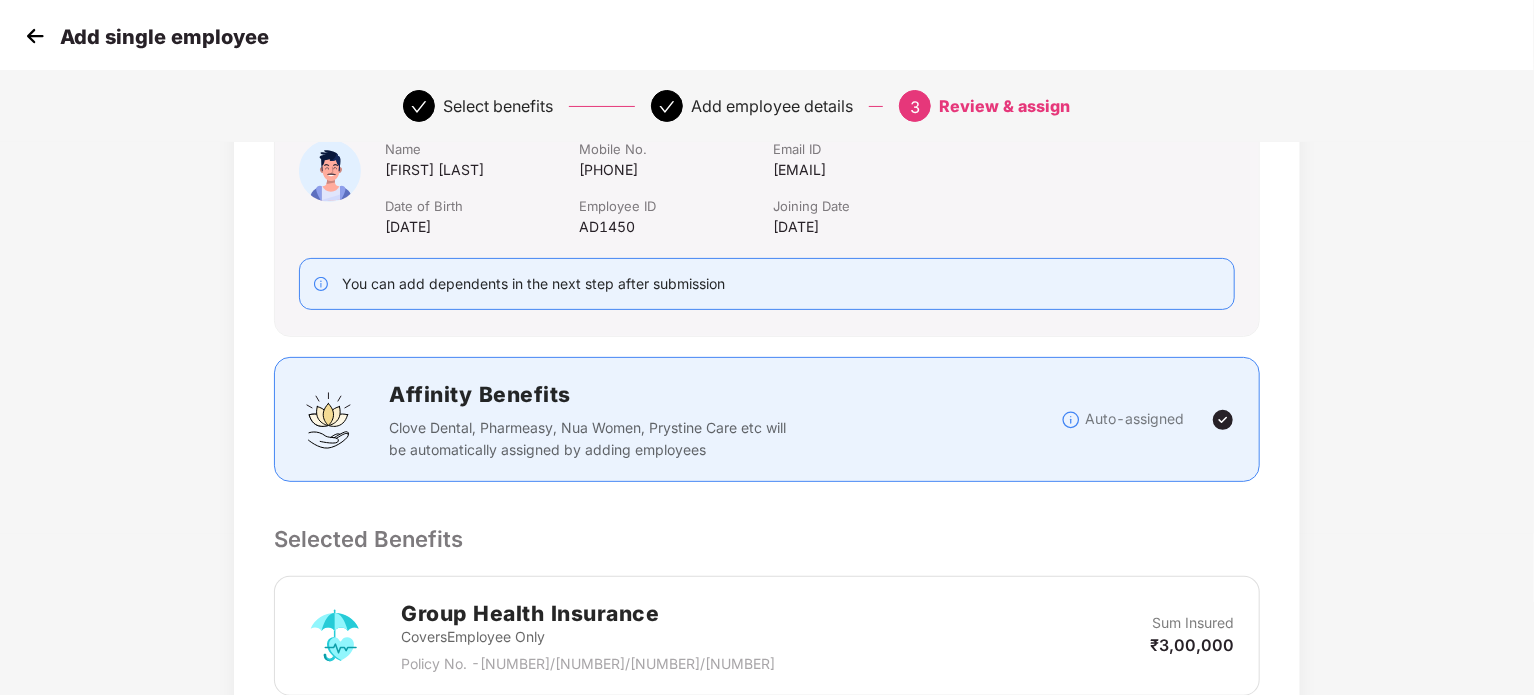 scroll, scrollTop: 500, scrollLeft: 0, axis: vertical 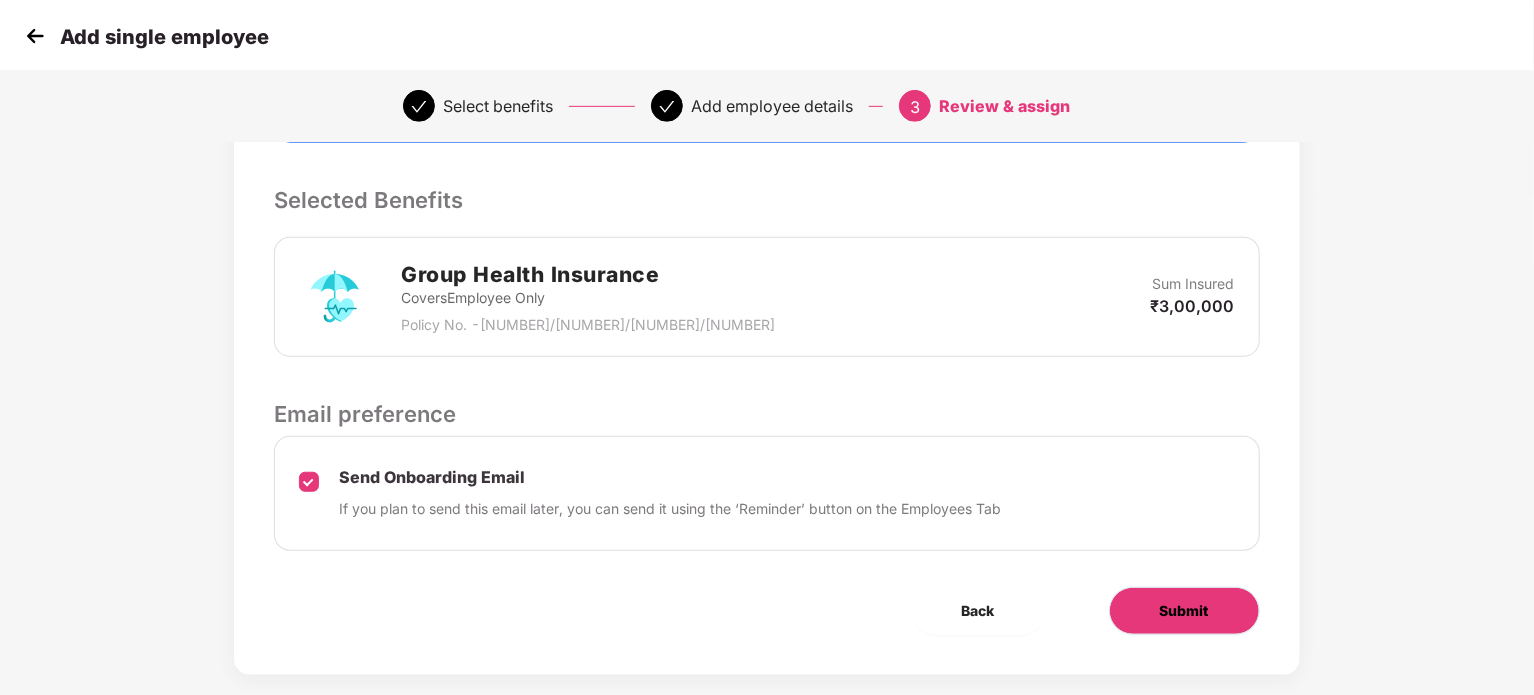 click on "Submit" at bounding box center [1184, 611] 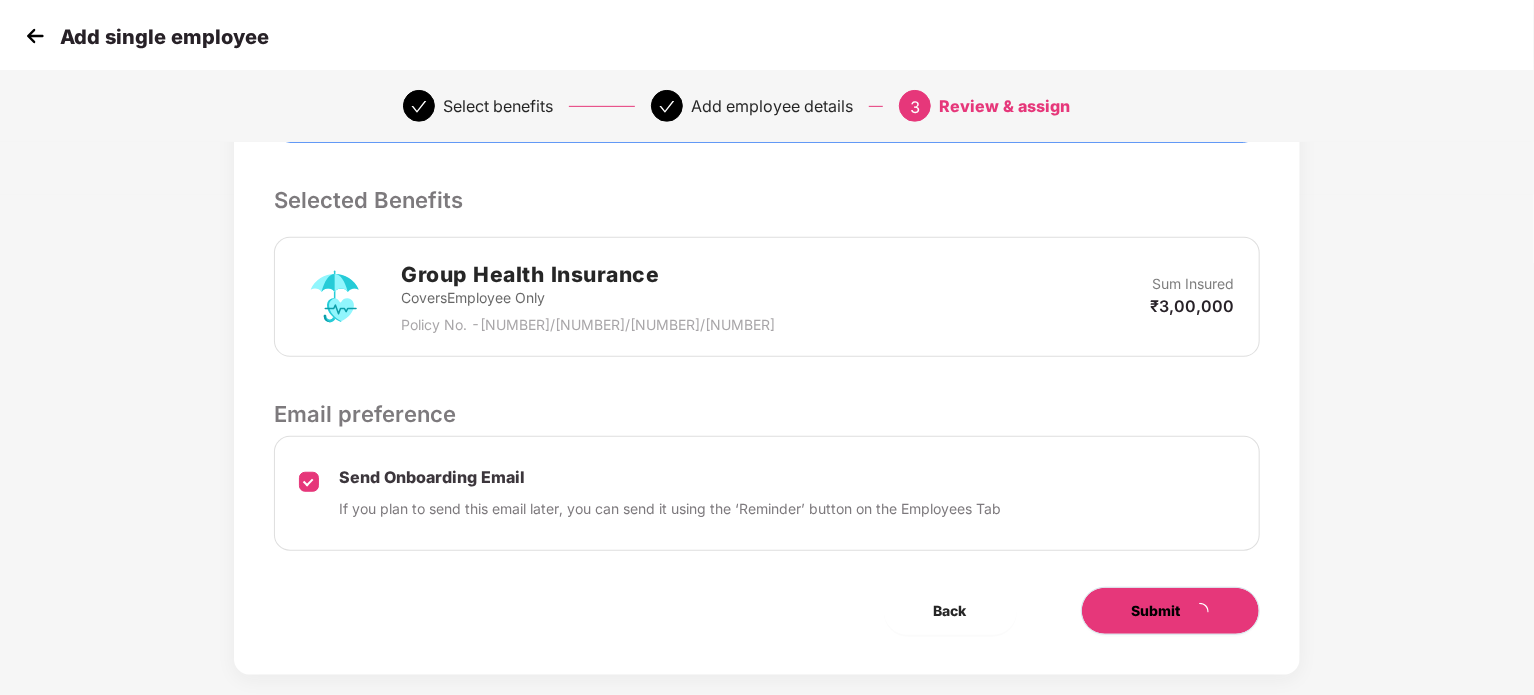 type 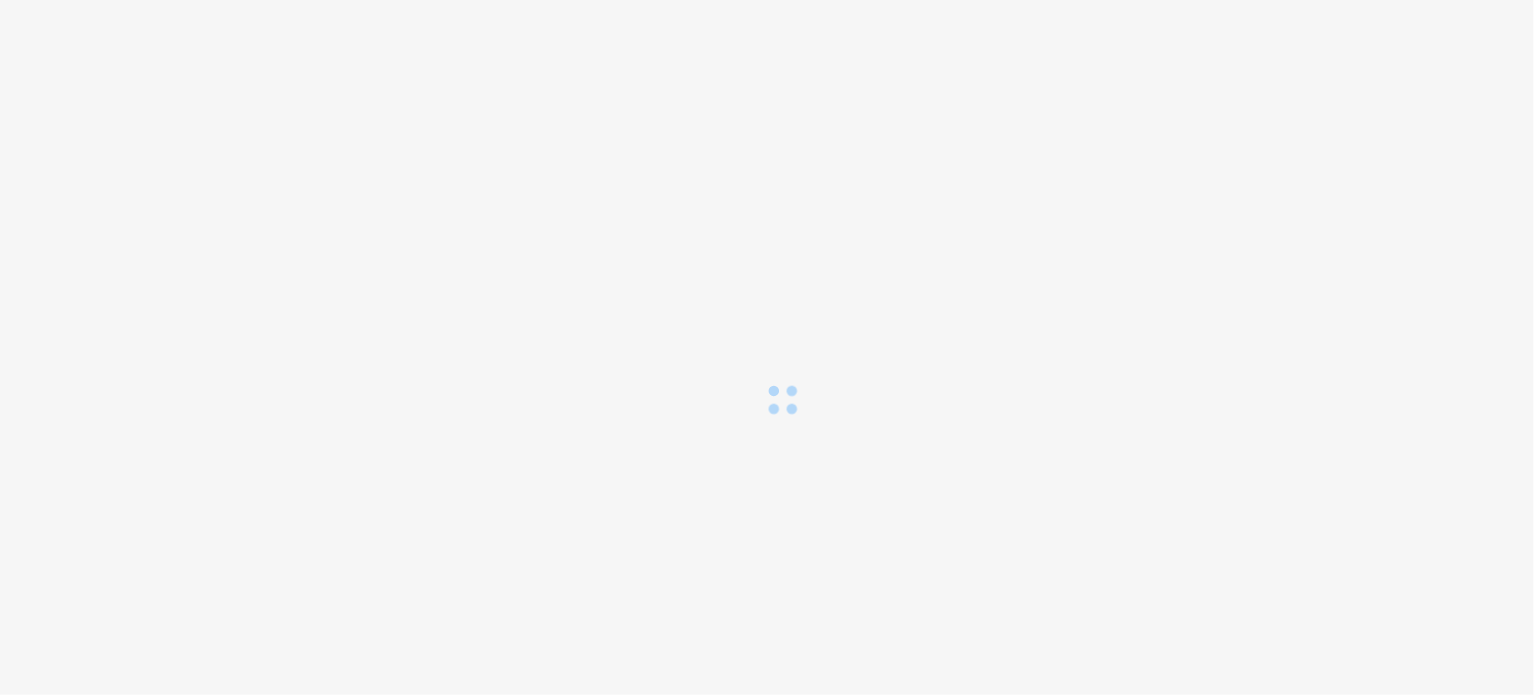 scroll, scrollTop: 0, scrollLeft: 0, axis: both 